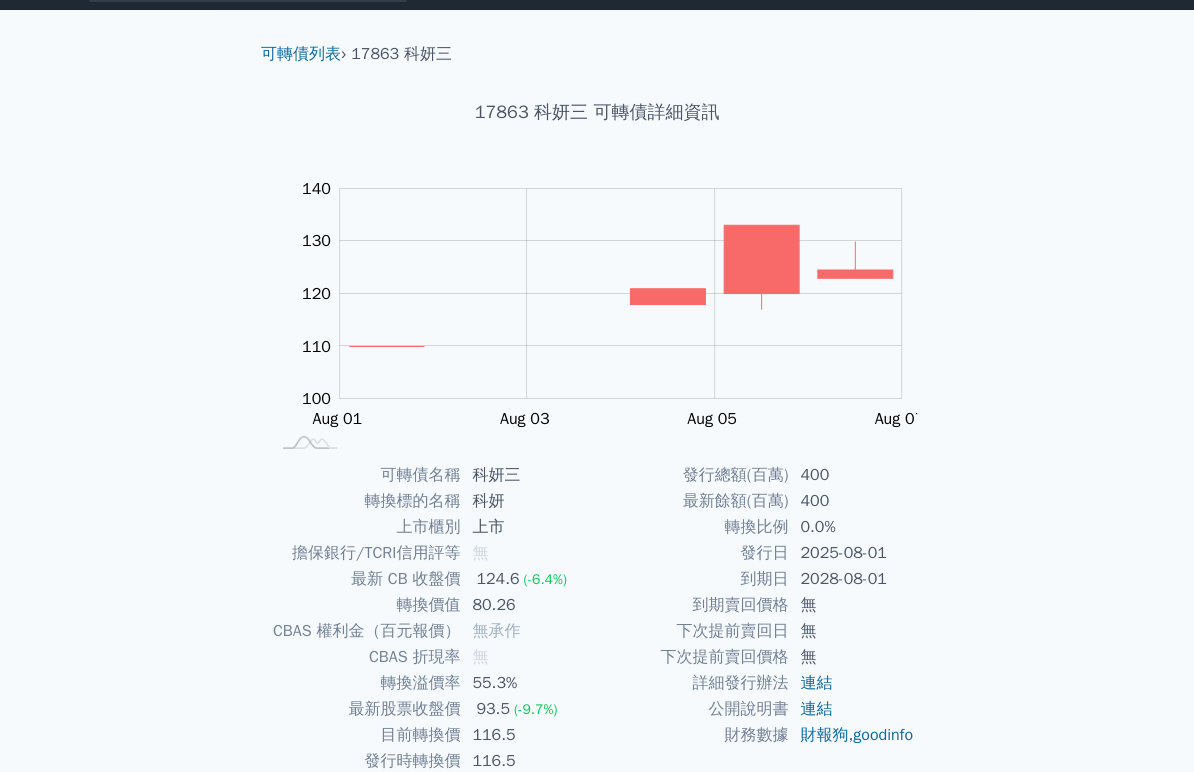 scroll, scrollTop: 0, scrollLeft: 0, axis: both 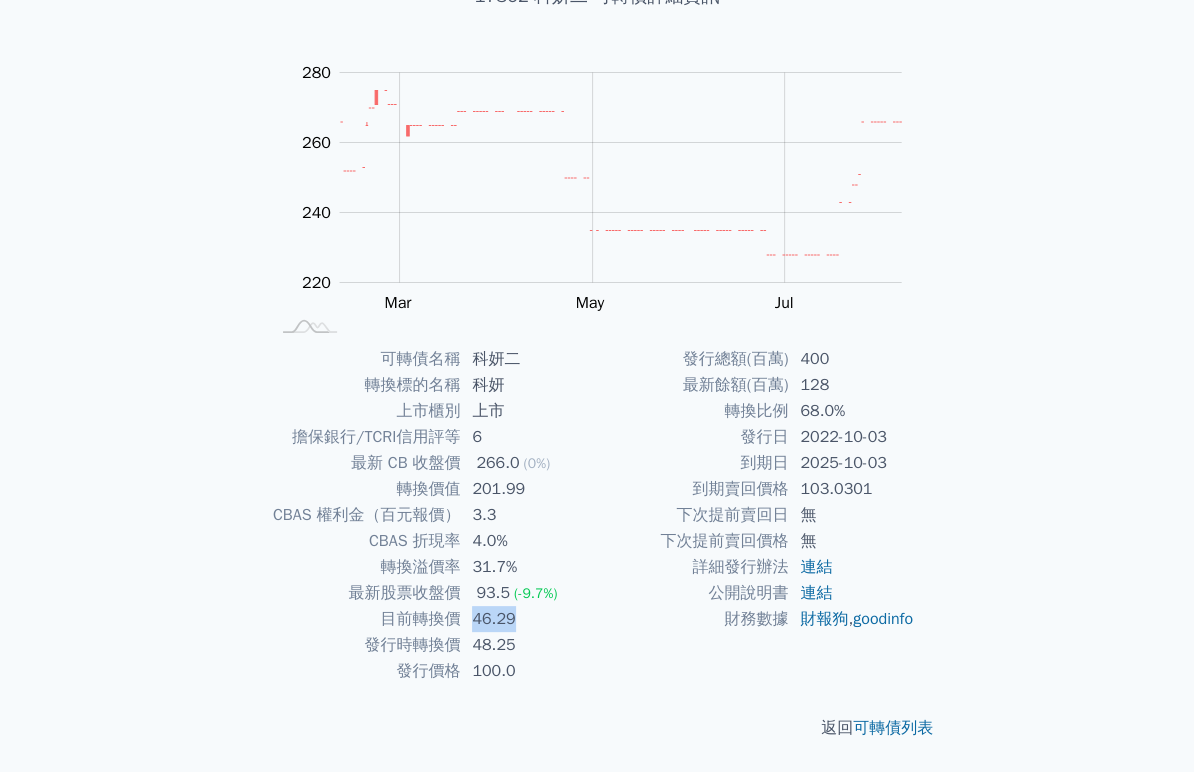 drag, startPoint x: 512, startPoint y: 621, endPoint x: 469, endPoint y: 614, distance: 43.56604 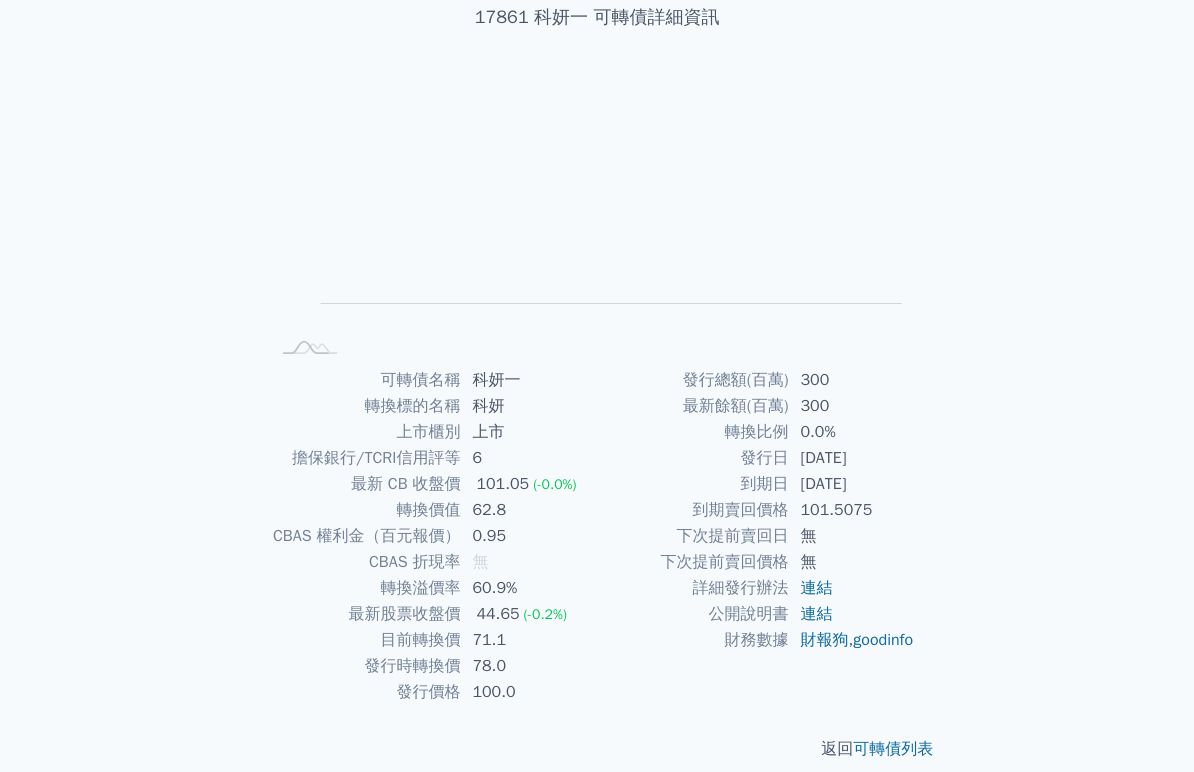 scroll, scrollTop: 154, scrollLeft: 0, axis: vertical 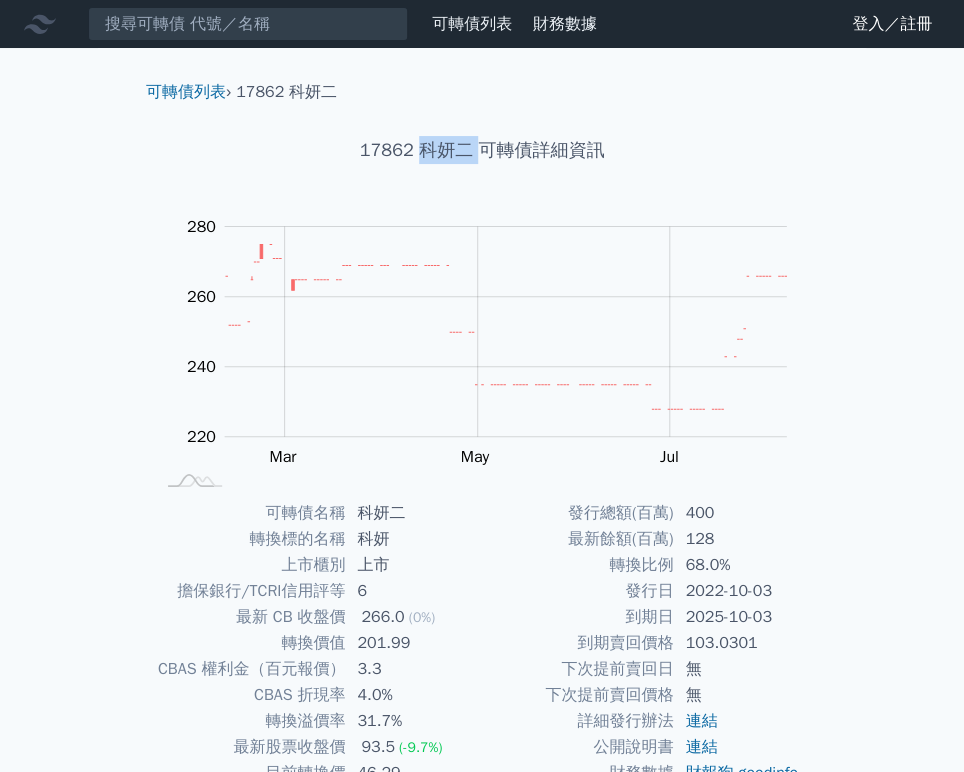 drag, startPoint x: 429, startPoint y: 152, endPoint x: 476, endPoint y: 152, distance: 47 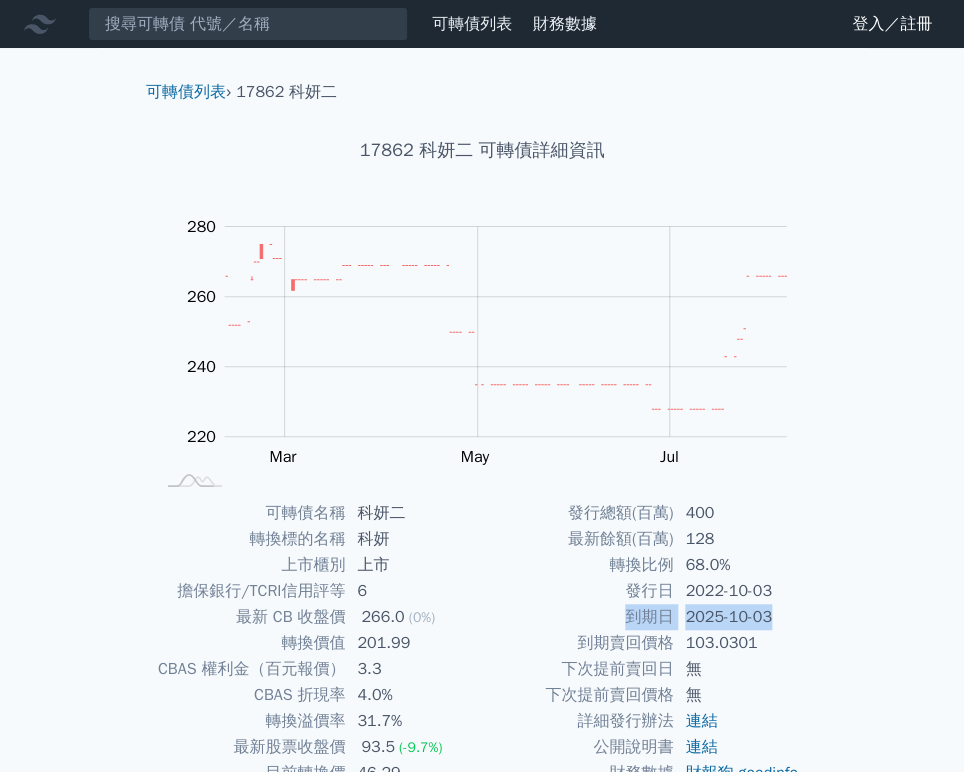 drag, startPoint x: 624, startPoint y: 618, endPoint x: 776, endPoint y: 622, distance: 152.05263 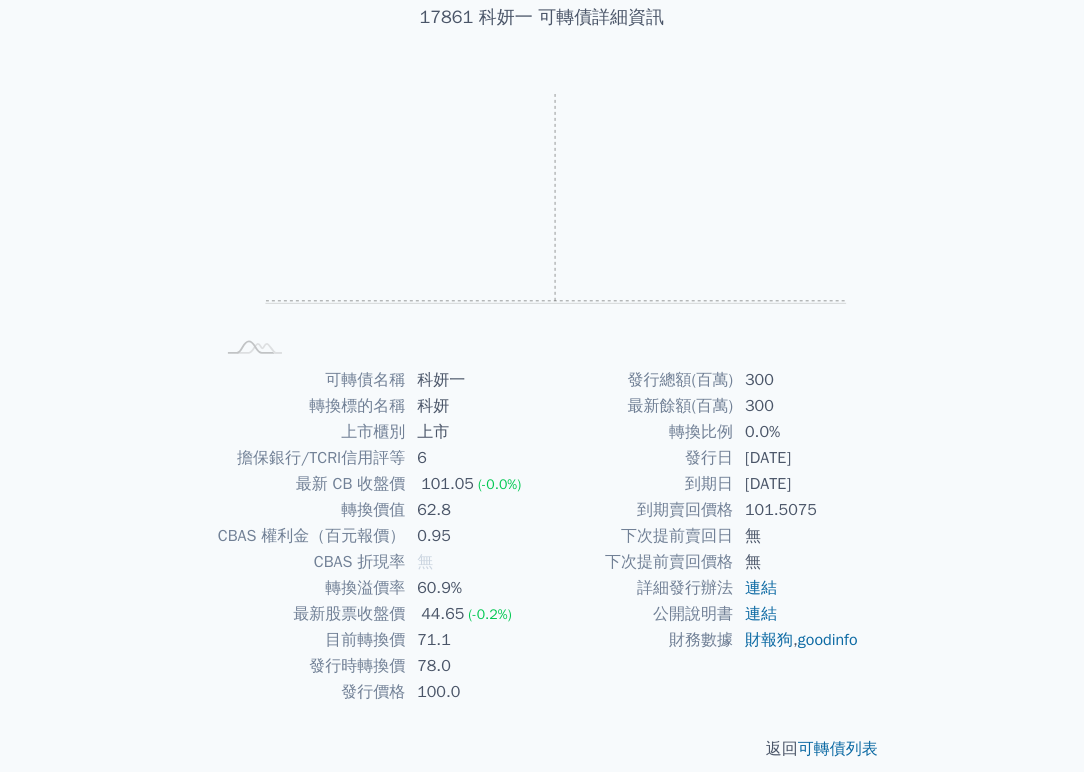 scroll, scrollTop: 154, scrollLeft: 0, axis: vertical 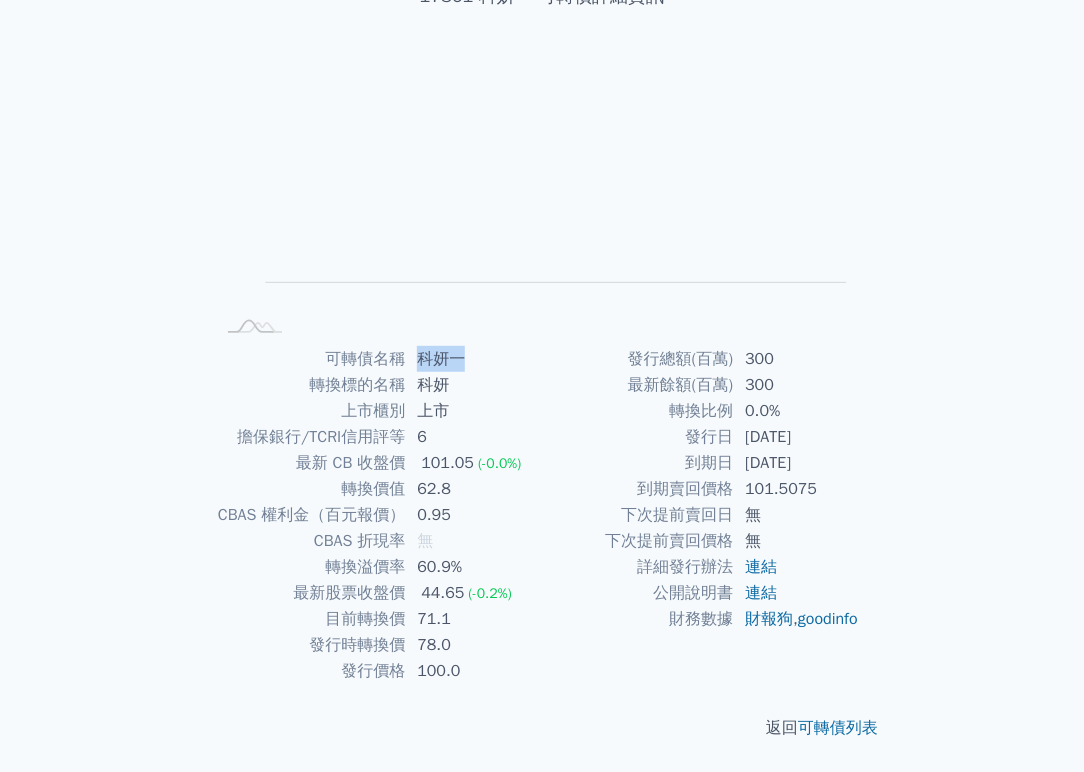 drag, startPoint x: 414, startPoint y: 356, endPoint x: 458, endPoint y: 356, distance: 44 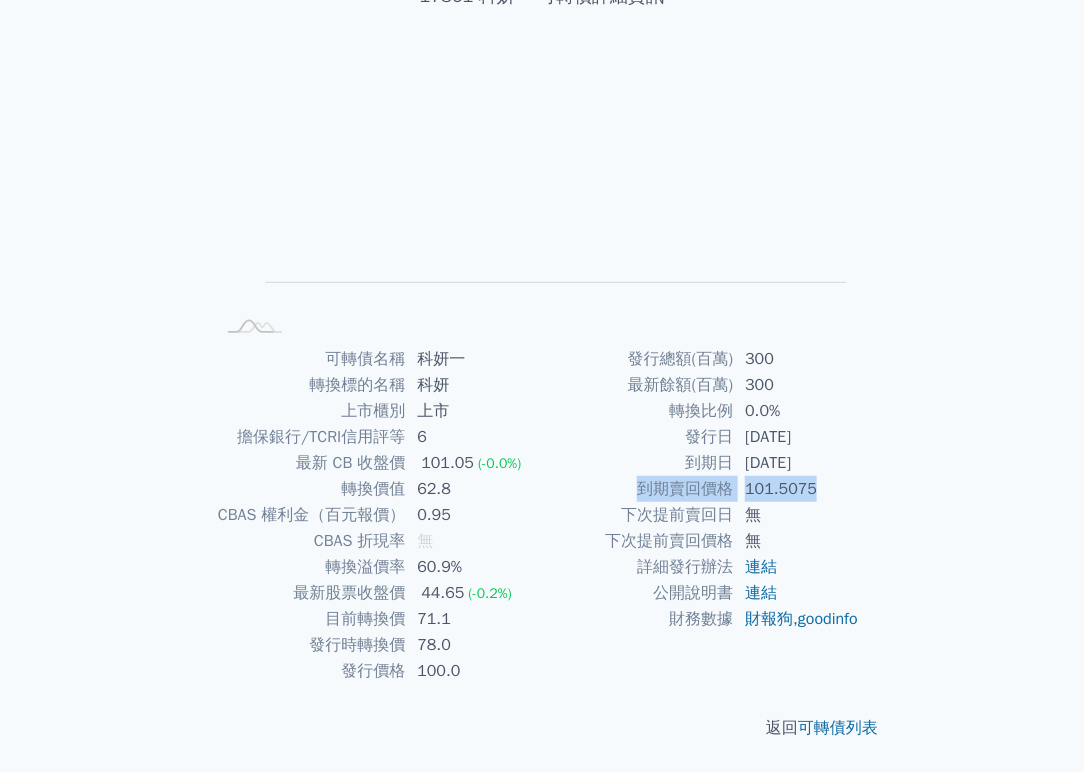 drag, startPoint x: 637, startPoint y: 484, endPoint x: 816, endPoint y: 484, distance: 179 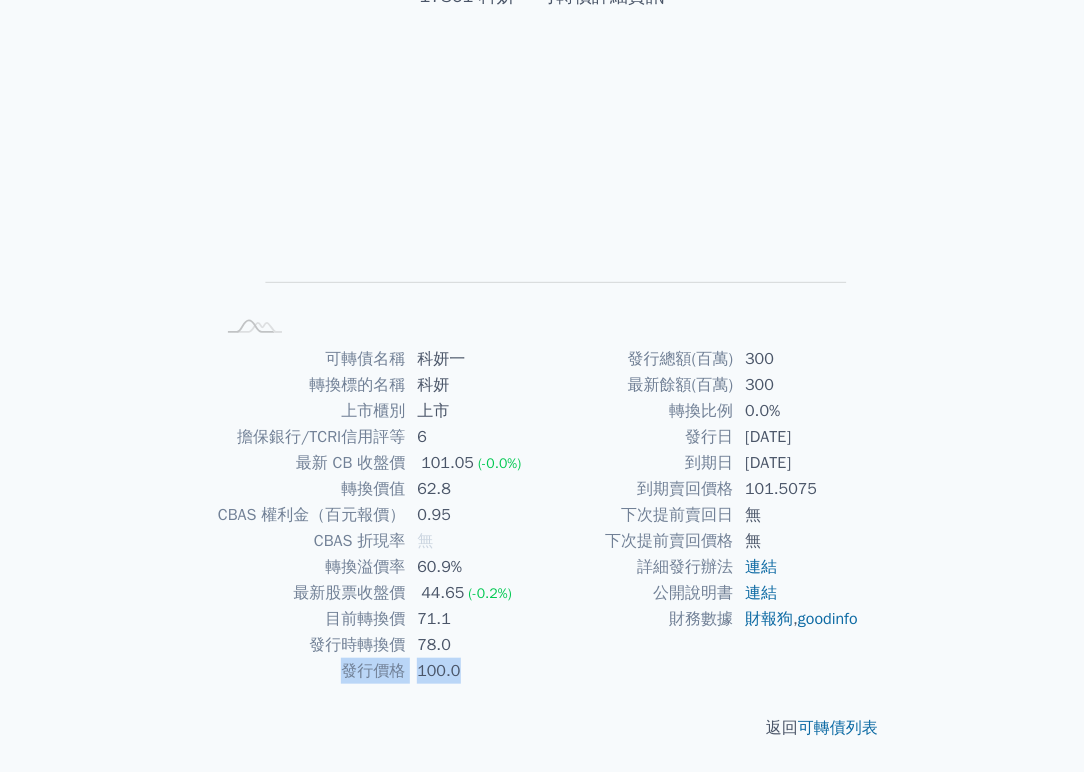 drag, startPoint x: 345, startPoint y: 671, endPoint x: 457, endPoint y: 668, distance: 112.04017 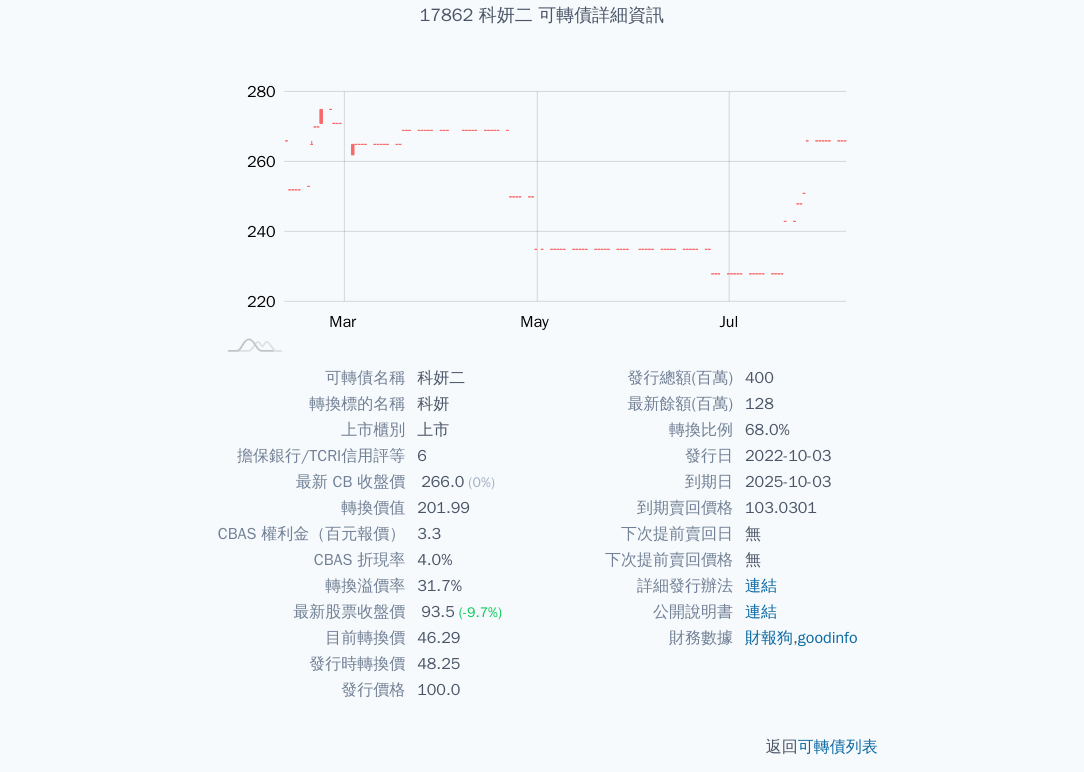 scroll, scrollTop: 154, scrollLeft: 0, axis: vertical 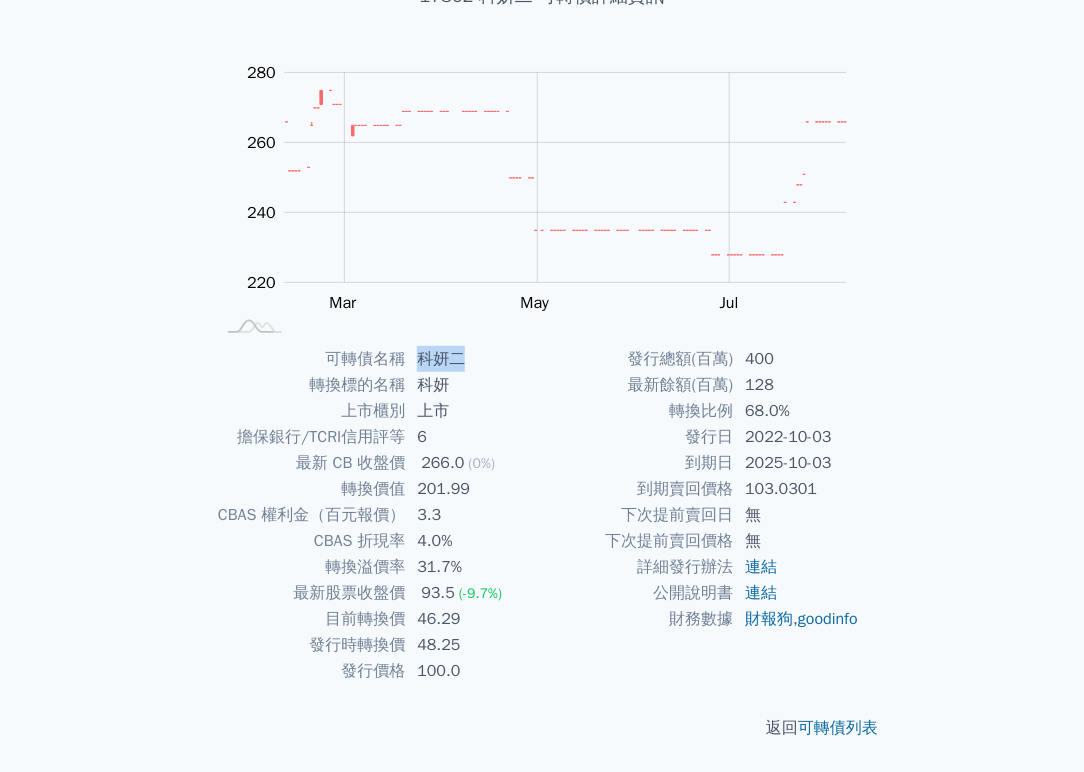 drag, startPoint x: 417, startPoint y: 352, endPoint x: 469, endPoint y: 361, distance: 52.773098 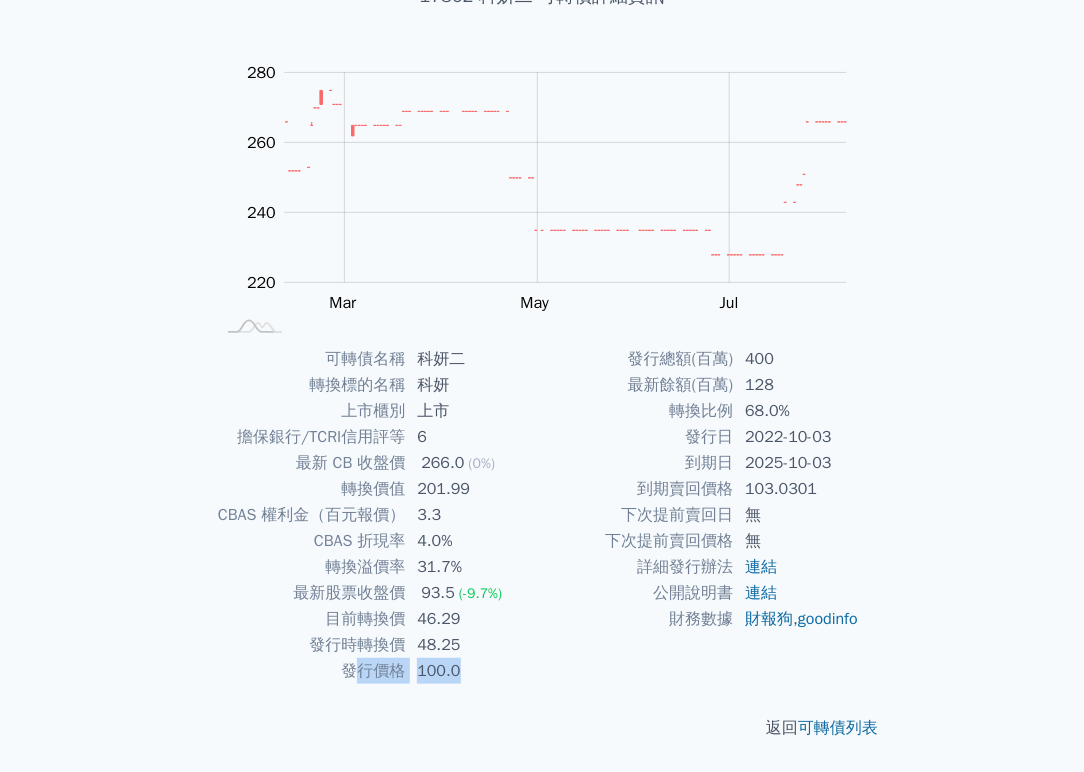 drag, startPoint x: 351, startPoint y: 667, endPoint x: 456, endPoint y: 676, distance: 105.38501 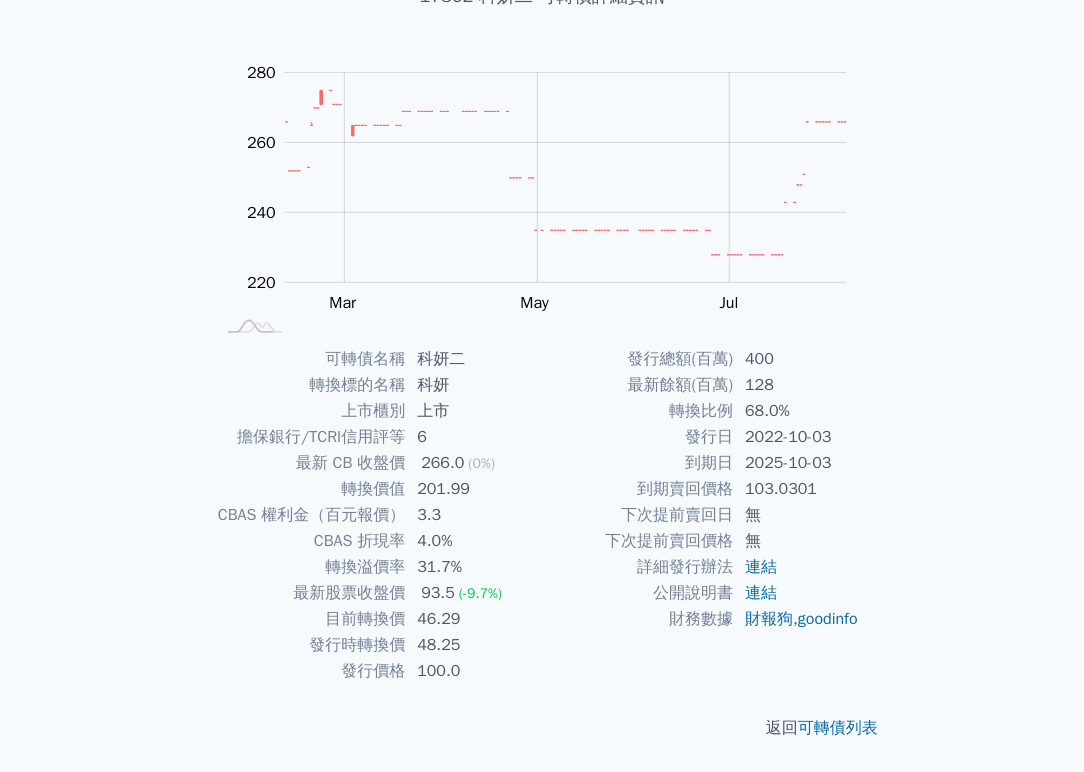 drag, startPoint x: 456, startPoint y: 676, endPoint x: 330, endPoint y: 674, distance: 126.01587 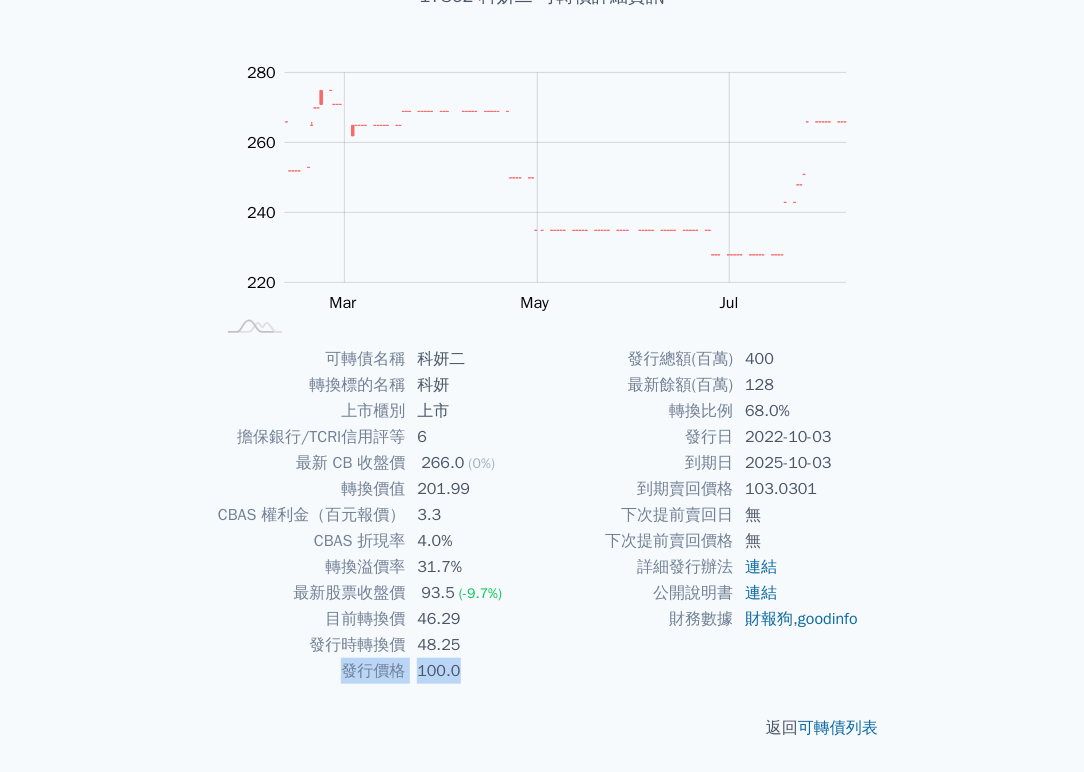 drag, startPoint x: 344, startPoint y: 671, endPoint x: 494, endPoint y: 671, distance: 150 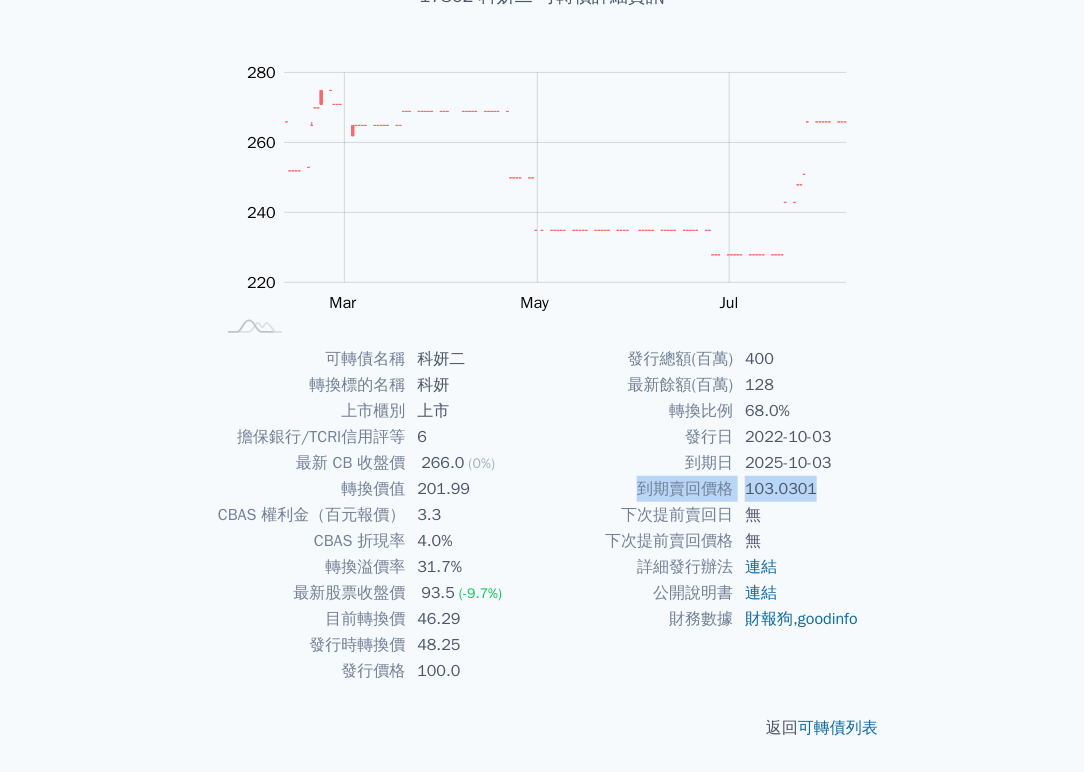 drag, startPoint x: 636, startPoint y: 485, endPoint x: 815, endPoint y: 491, distance: 179.10052 